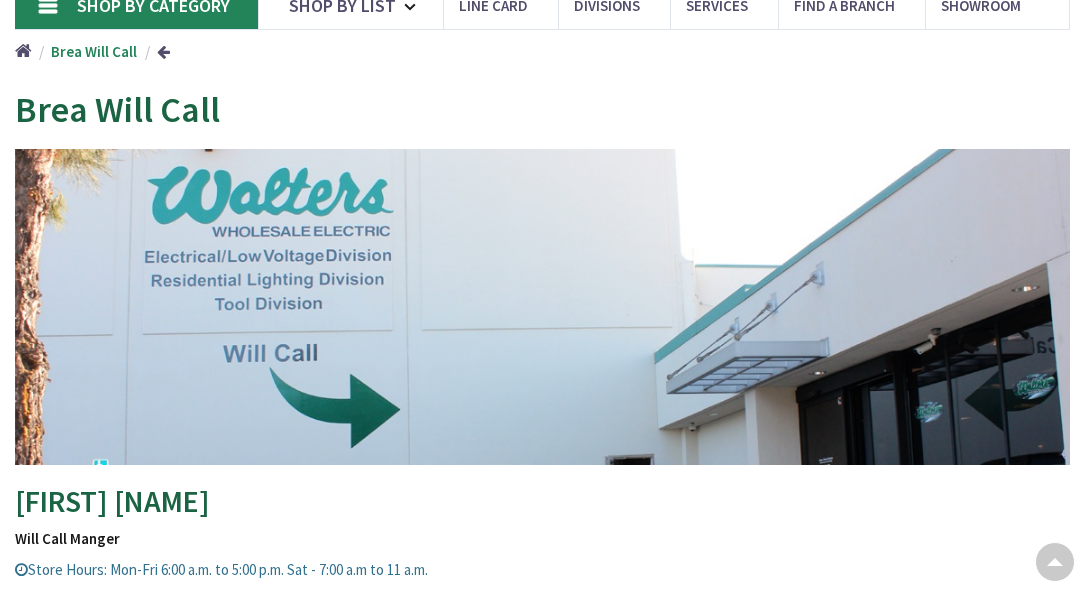 scroll, scrollTop: 150, scrollLeft: 0, axis: vertical 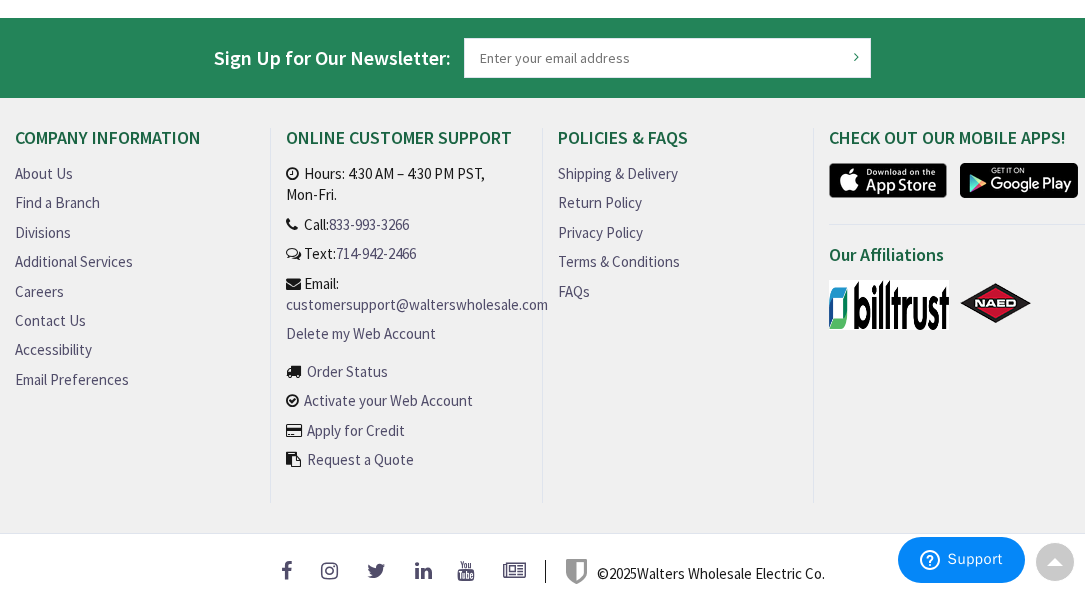 click on "Careers" at bounding box center [39, 291] 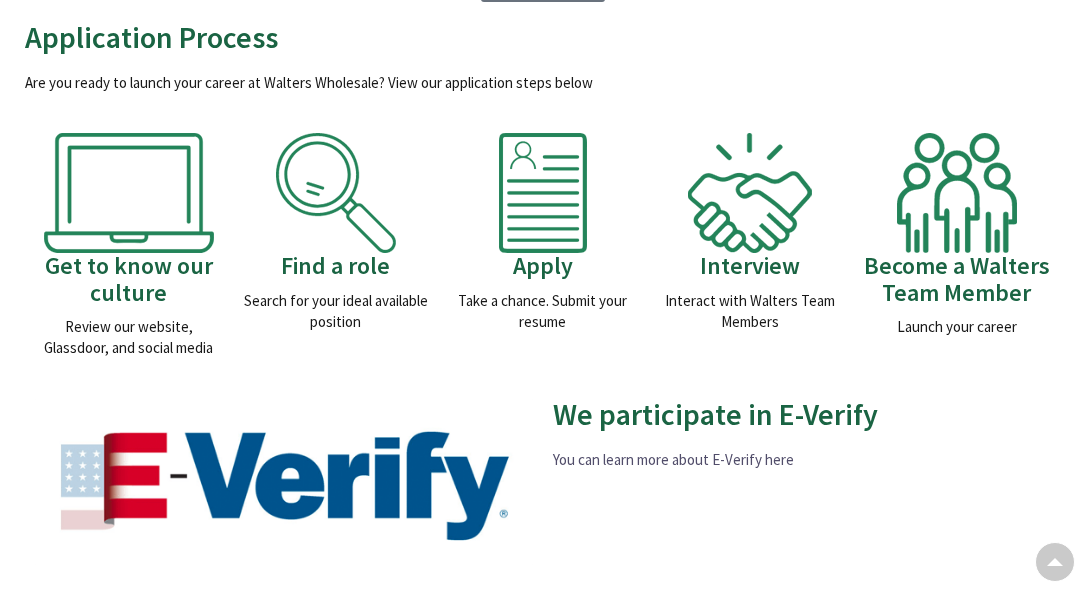 scroll, scrollTop: 443, scrollLeft: 0, axis: vertical 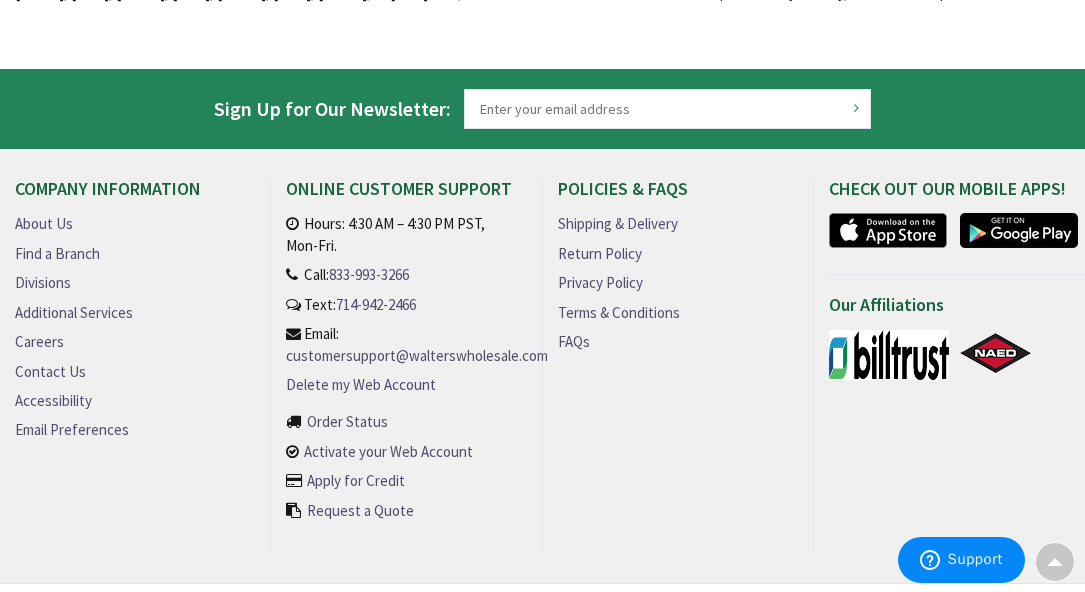 click on "Divisions" at bounding box center (43, 282) 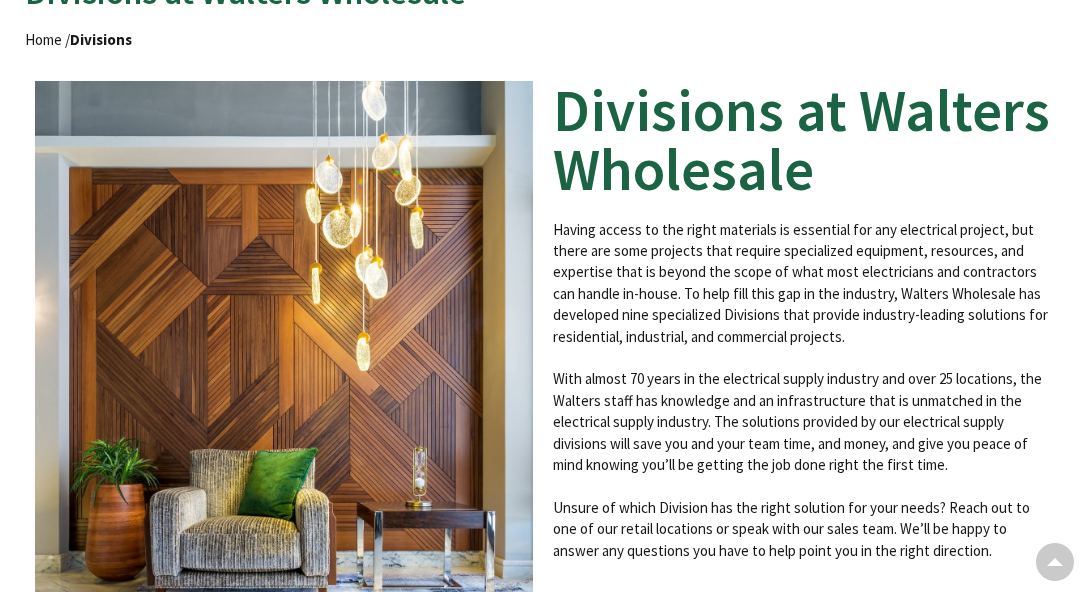 scroll, scrollTop: 343, scrollLeft: 0, axis: vertical 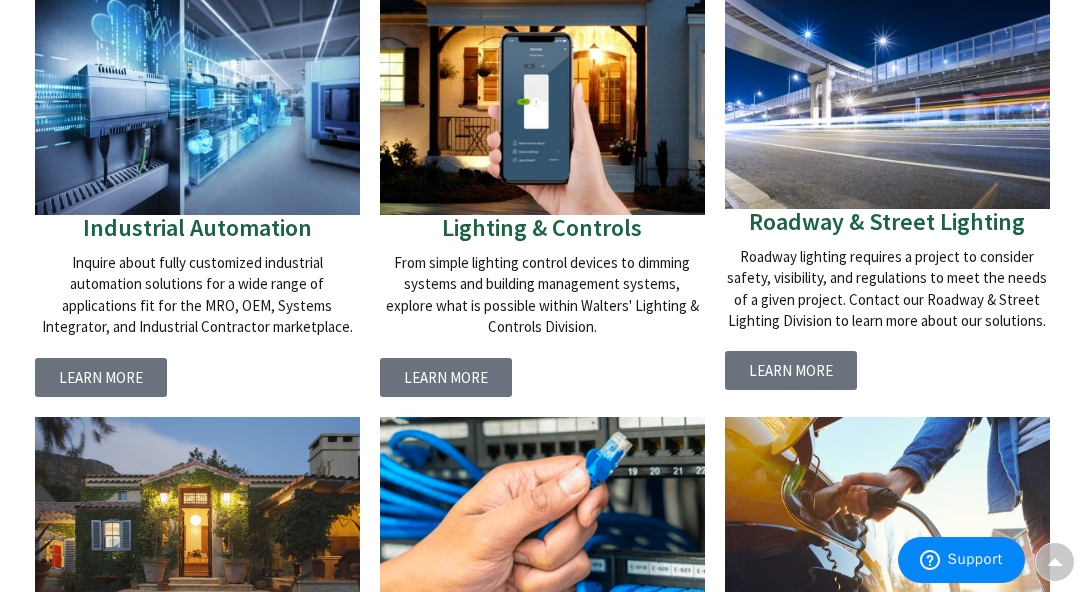 click on "LEARN MORE" at bounding box center [101, 377] 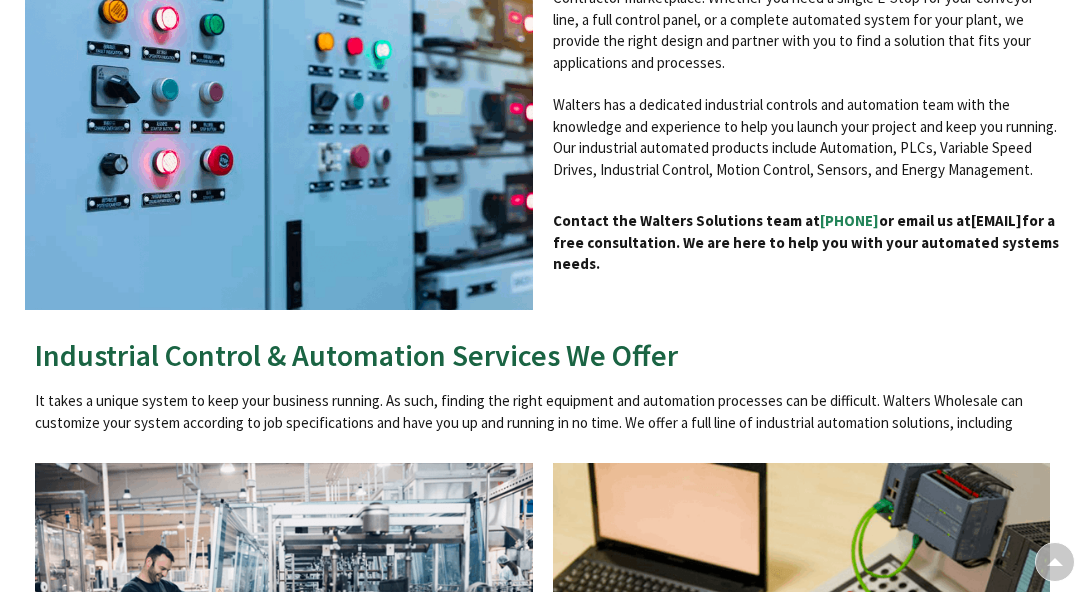 scroll, scrollTop: 501, scrollLeft: 0, axis: vertical 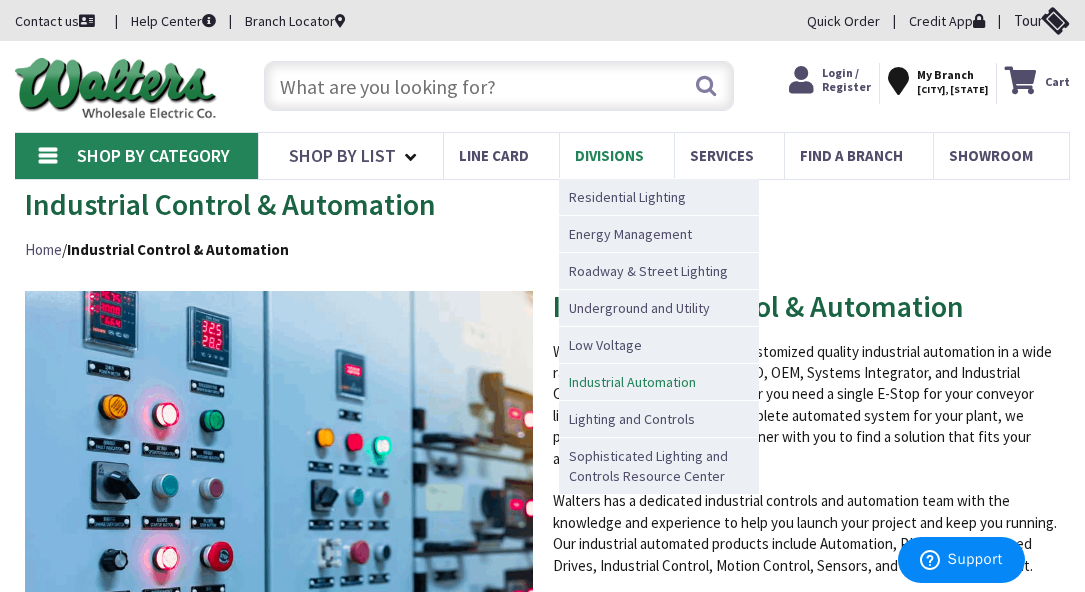 click on "Industrial Automation" at bounding box center (632, 382) 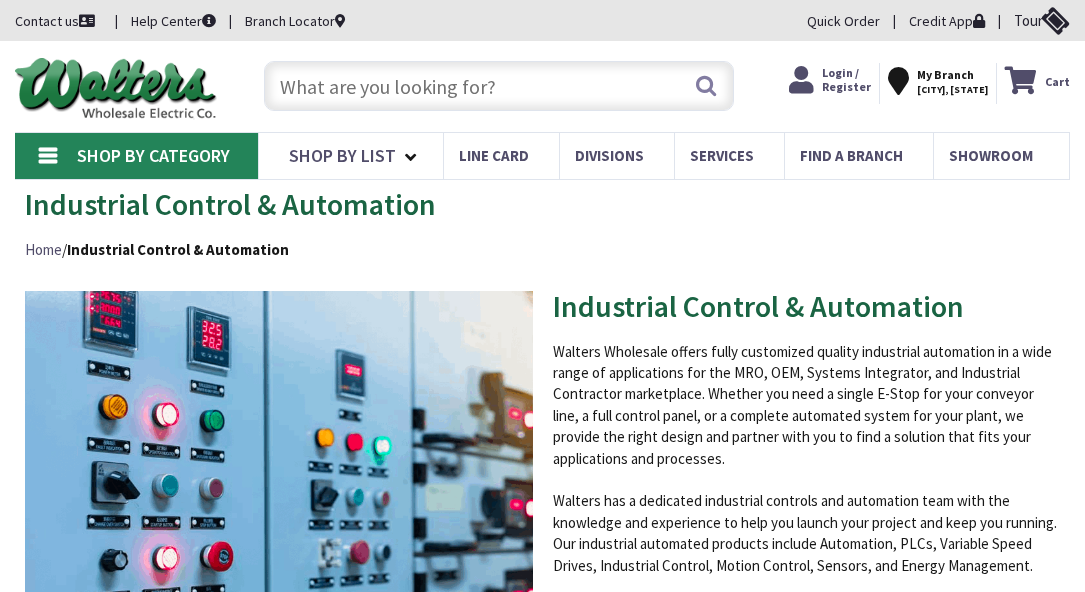 click on "Shop By List" at bounding box center [342, 155] 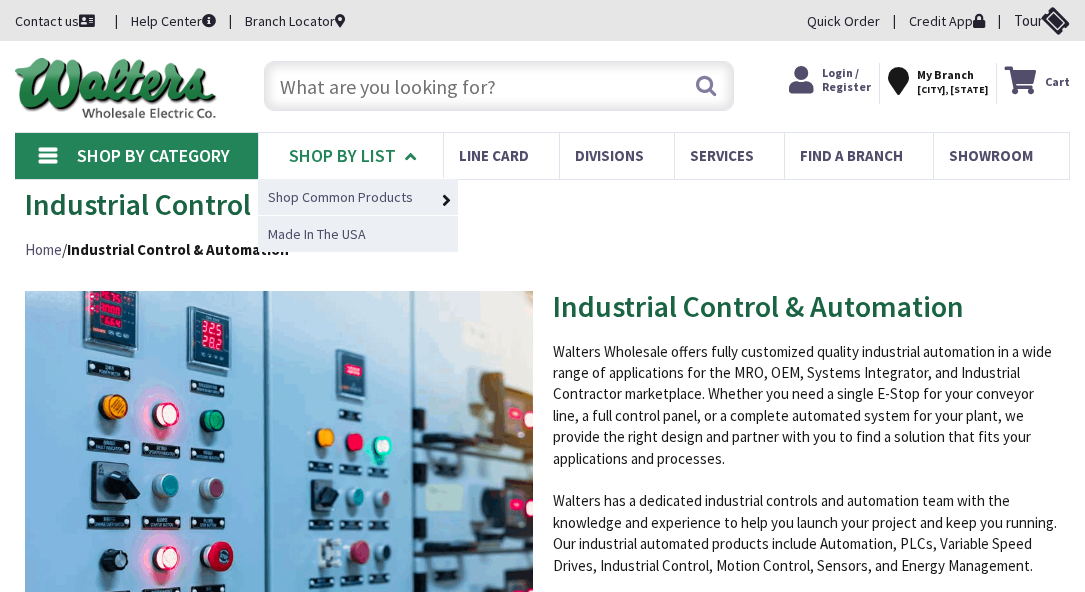 scroll, scrollTop: 0, scrollLeft: 0, axis: both 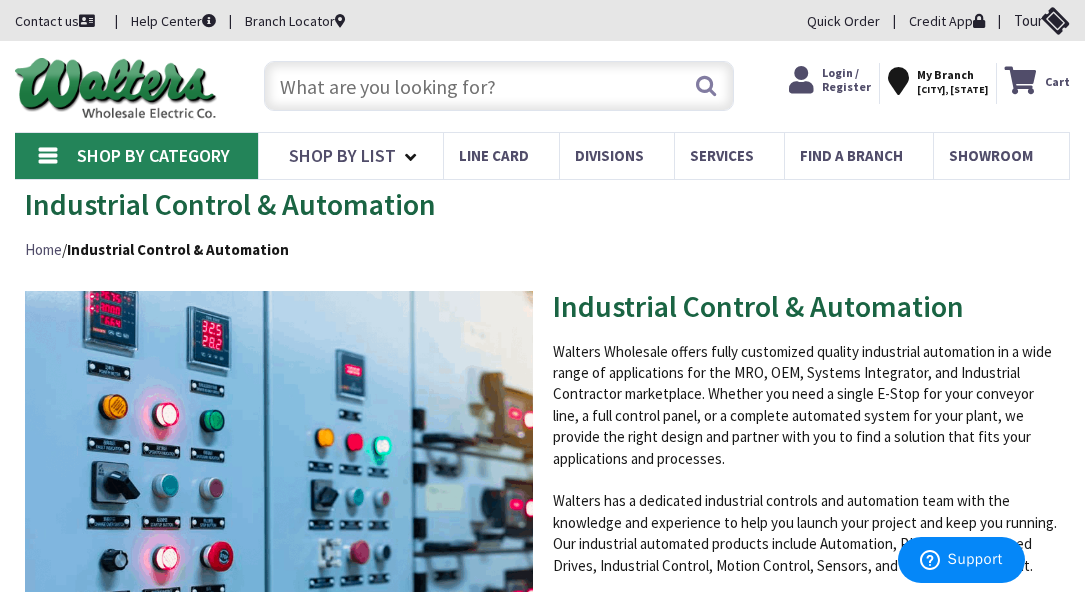 click on "Shop By Category" at bounding box center [153, 155] 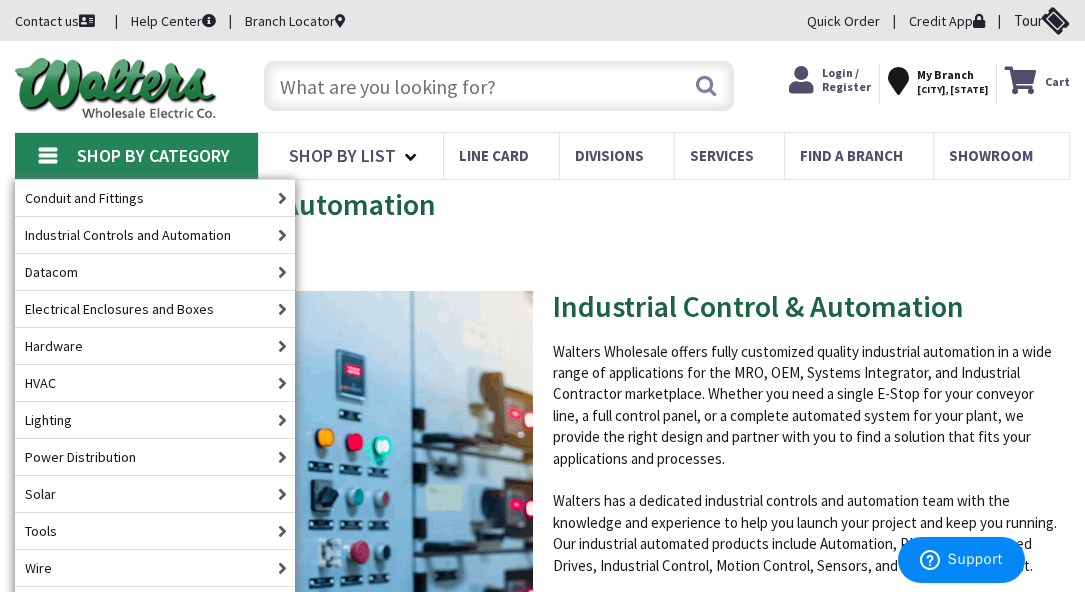 click on "Industrial Control & Automation
Home  /   Industrial Control & Automation" at bounding box center (542, 229) 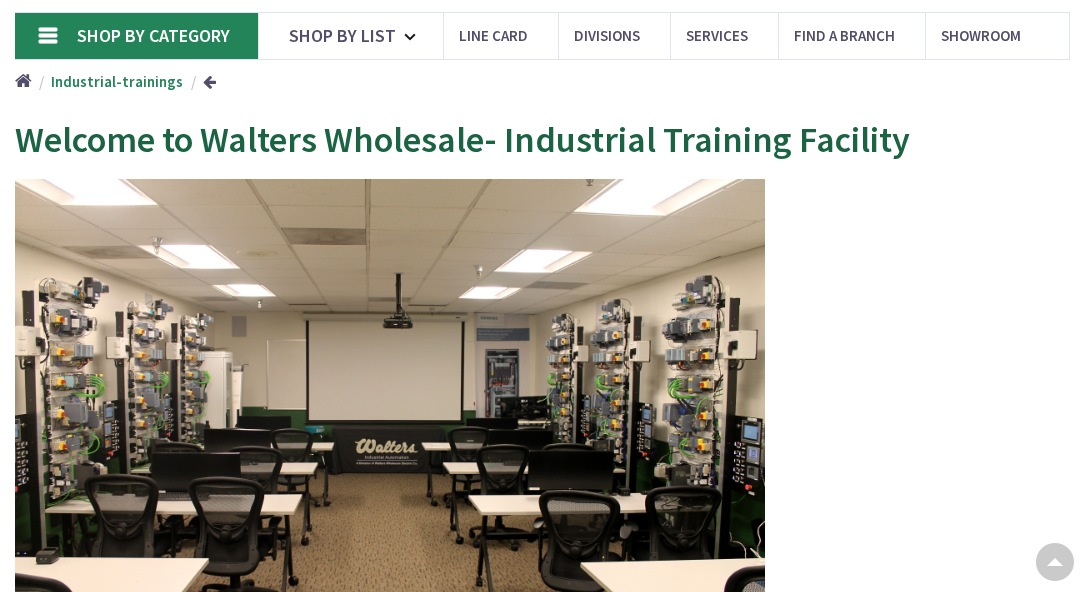 scroll, scrollTop: 142, scrollLeft: 0, axis: vertical 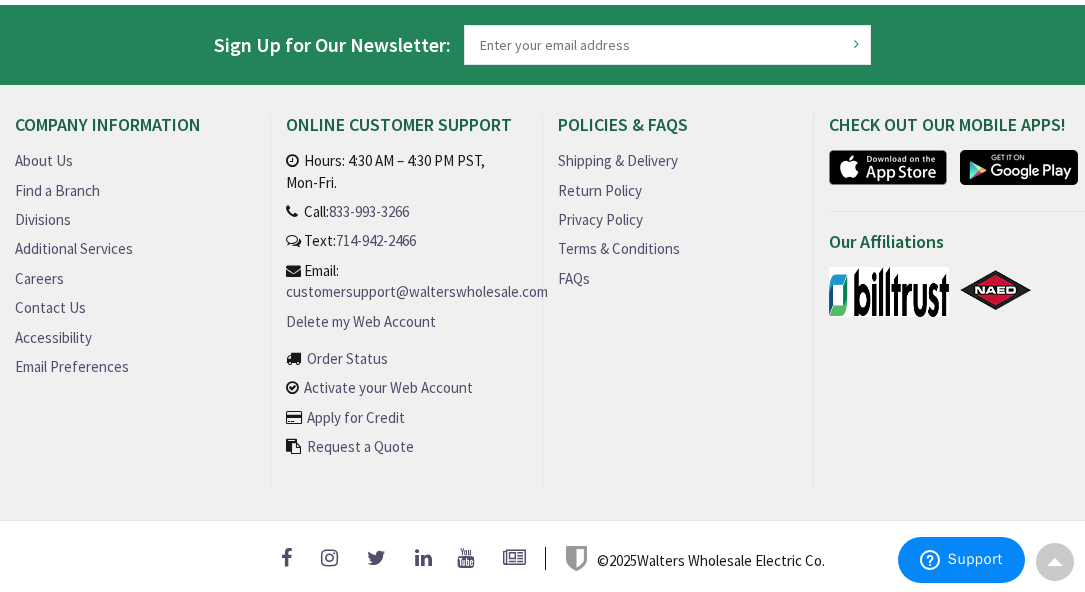 click on "Careers" at bounding box center [39, 278] 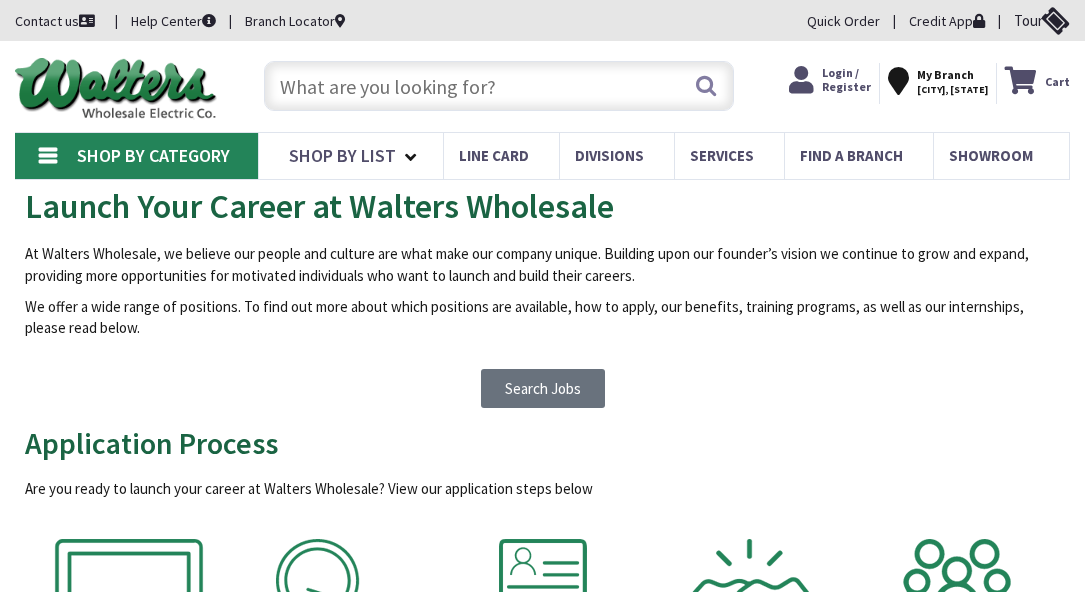 scroll, scrollTop: 0, scrollLeft: 0, axis: both 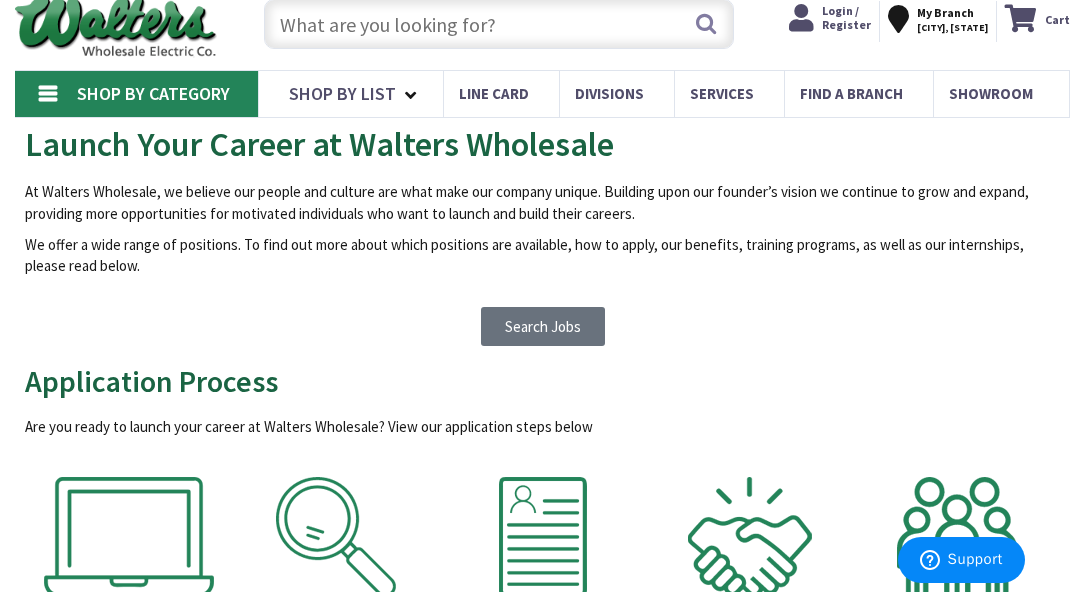 click on "Search Jobs" at bounding box center [543, 326] 